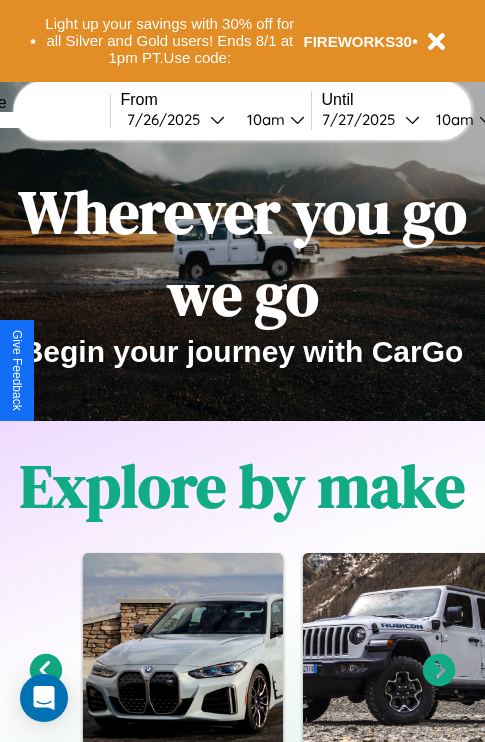 scroll, scrollTop: 308, scrollLeft: 0, axis: vertical 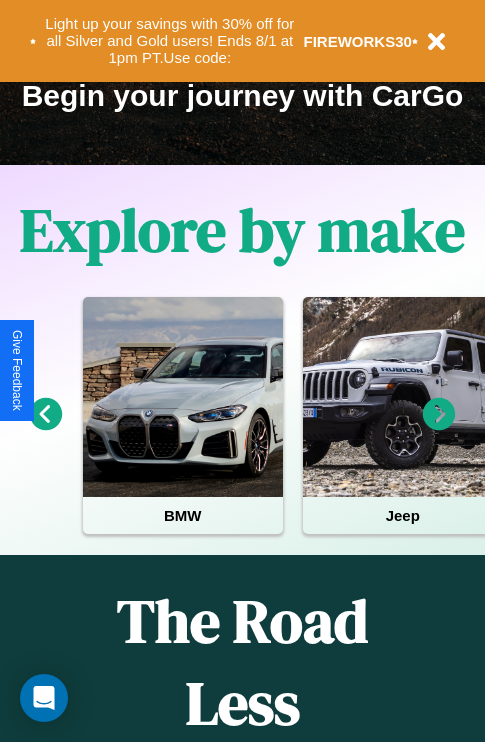 click 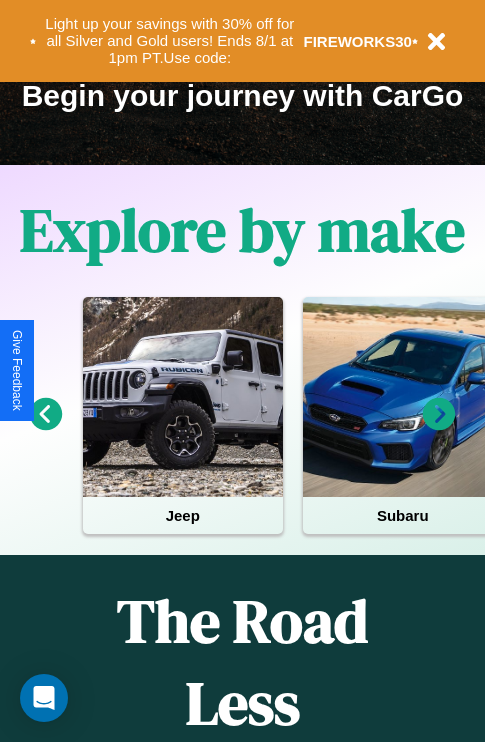 click 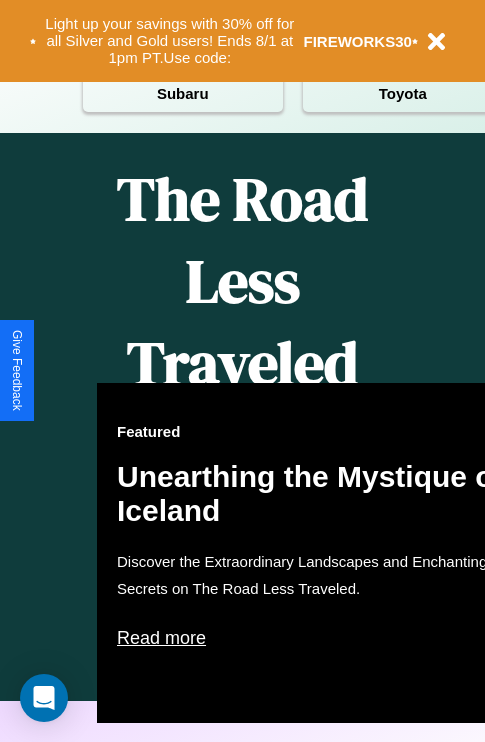 scroll, scrollTop: 2423, scrollLeft: 0, axis: vertical 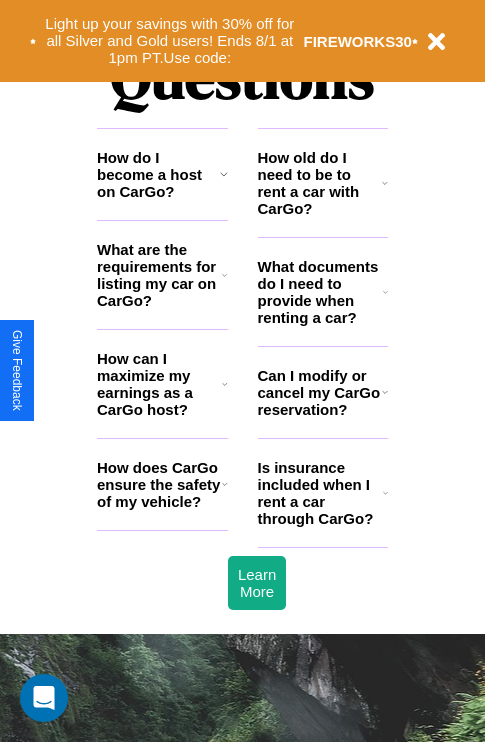 click on "How can I maximize my earnings as a CarGo host?" at bounding box center (159, 384) 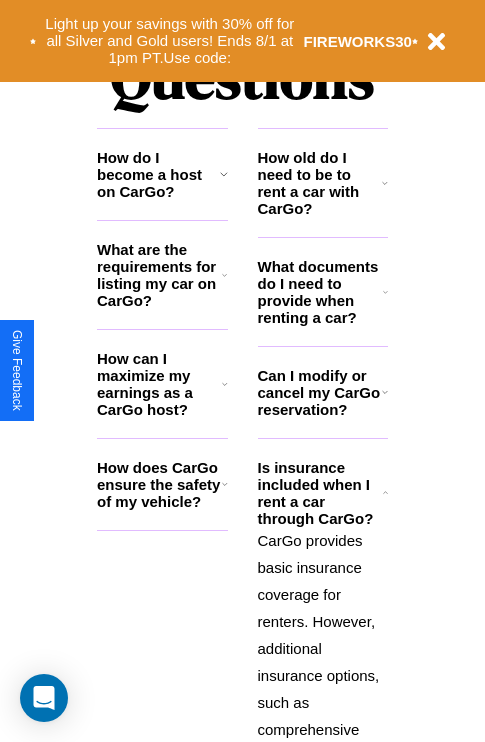 click on "How do I become a host on CarGo?" at bounding box center [158, 174] 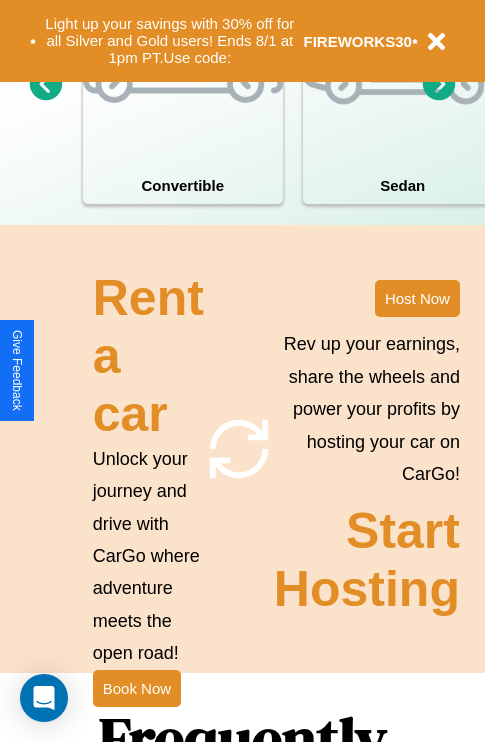 scroll, scrollTop: 1558, scrollLeft: 0, axis: vertical 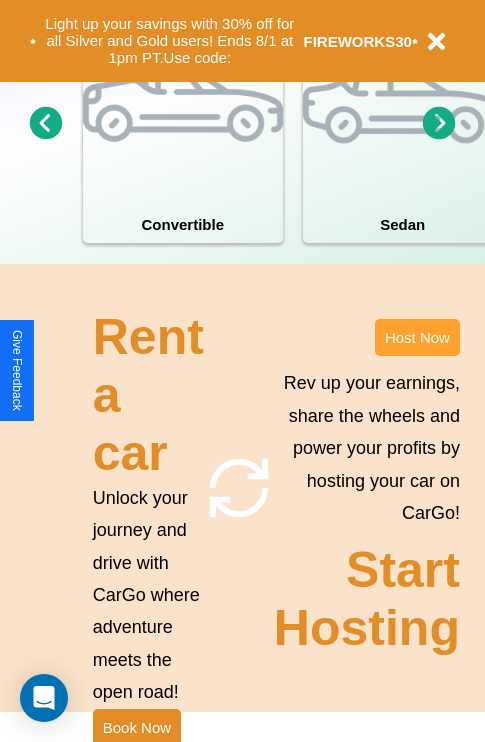 click on "Host Now" at bounding box center (417, 337) 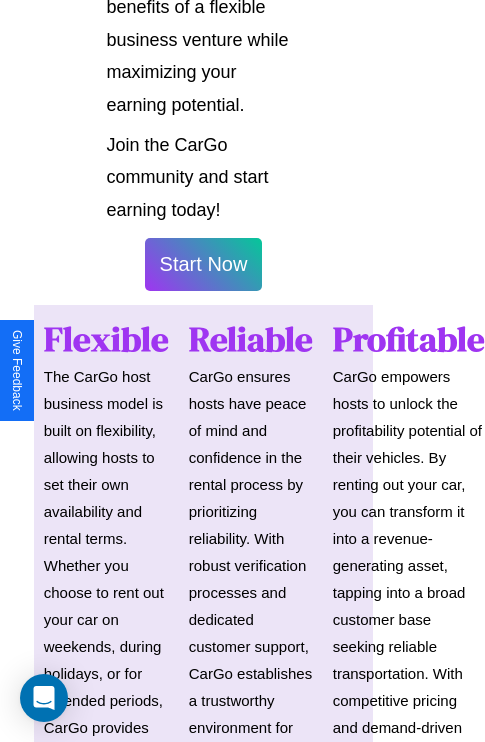 scroll, scrollTop: 1417, scrollLeft: 39, axis: both 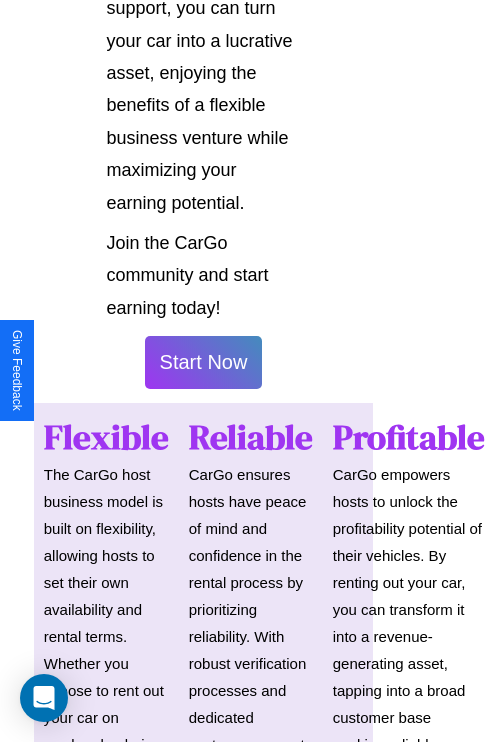 click on "Start Now" at bounding box center [204, 362] 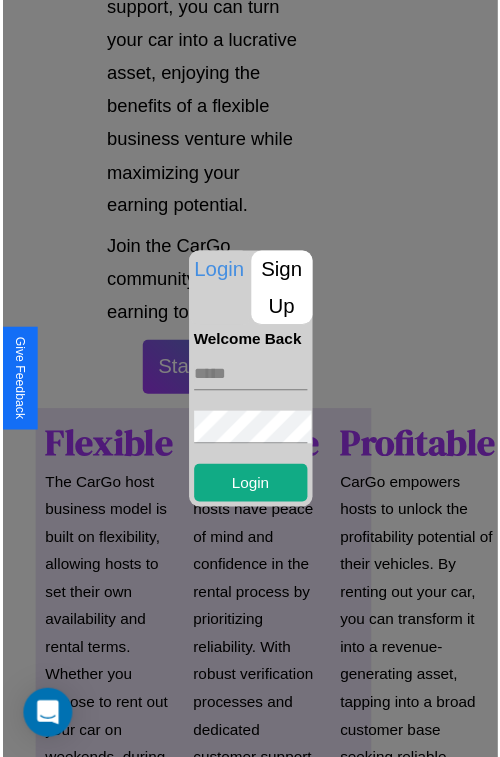 scroll, scrollTop: 1417, scrollLeft: 34, axis: both 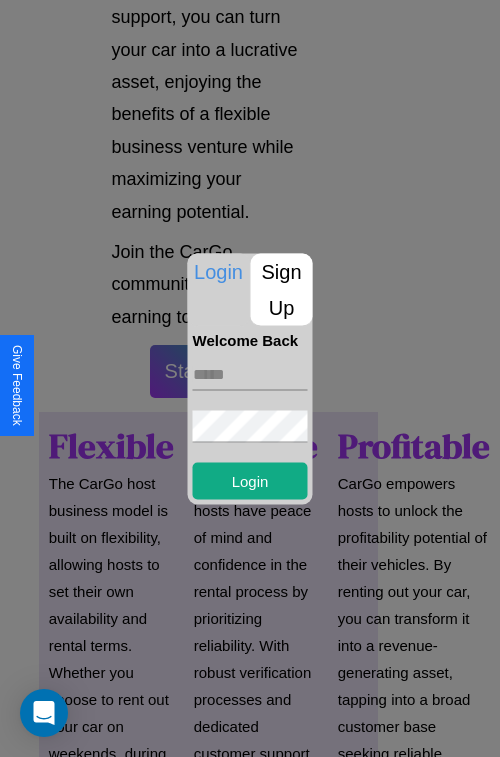 click at bounding box center (250, 374) 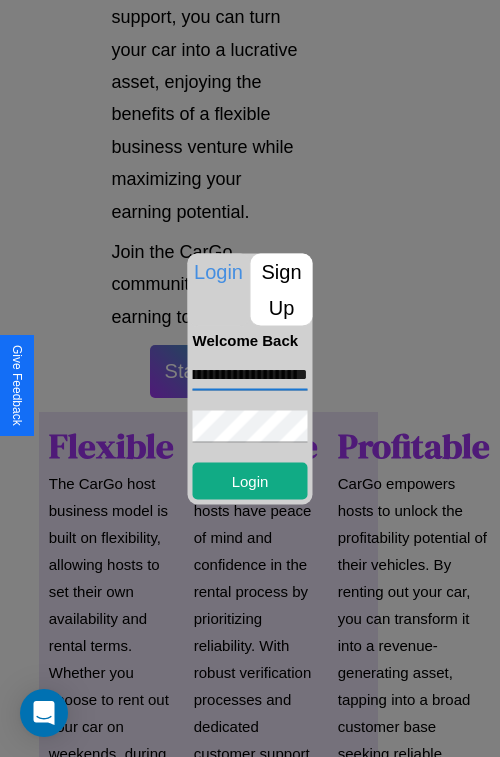 scroll, scrollTop: 0, scrollLeft: 102, axis: horizontal 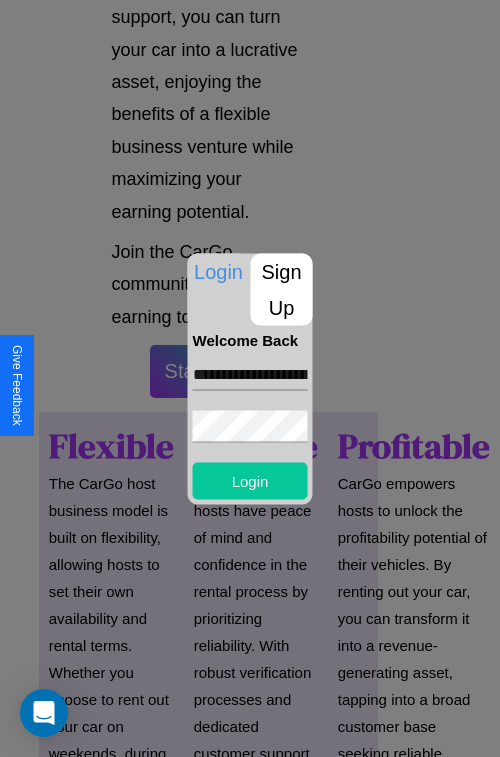 click on "Login" at bounding box center (250, 480) 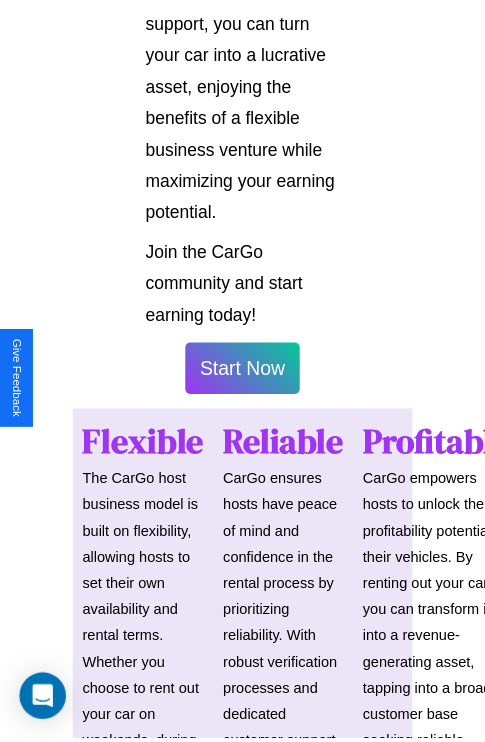 scroll, scrollTop: 1419, scrollLeft: 34, axis: both 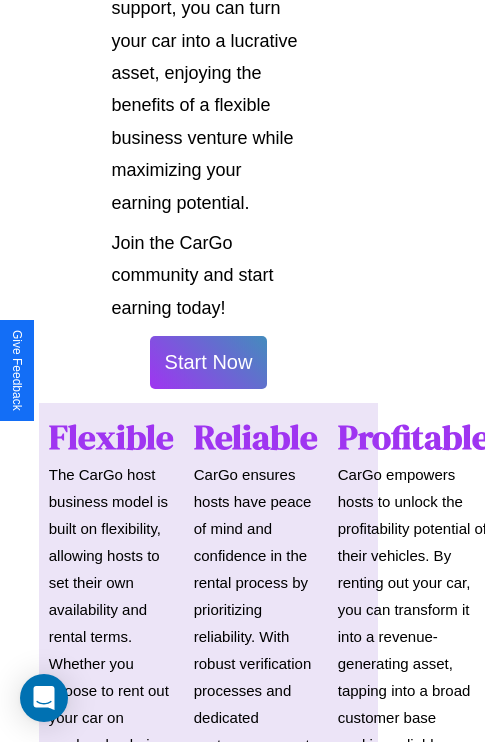 click on "Start Now" at bounding box center (209, 362) 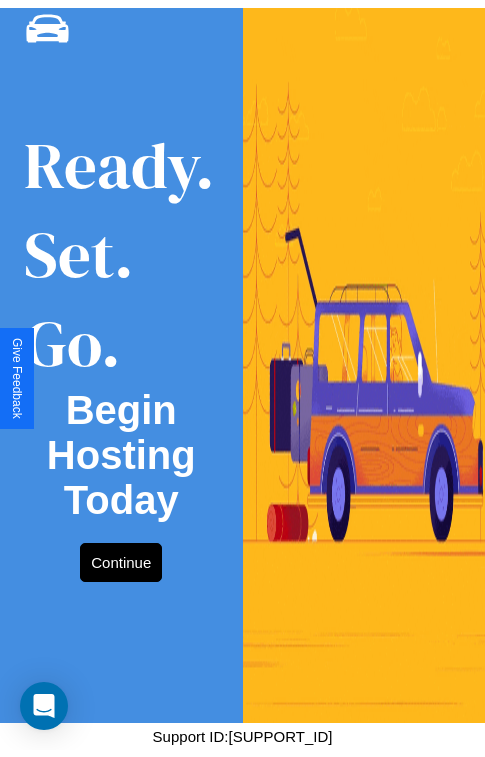 scroll, scrollTop: 0, scrollLeft: 0, axis: both 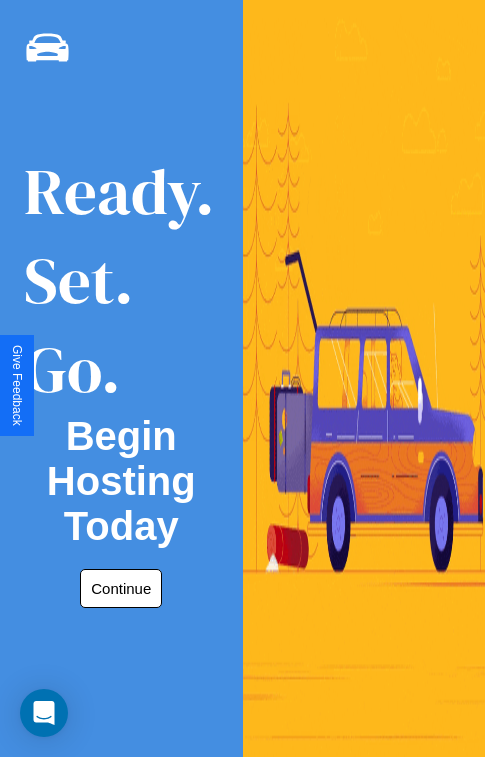 click on "Continue" at bounding box center [121, 588] 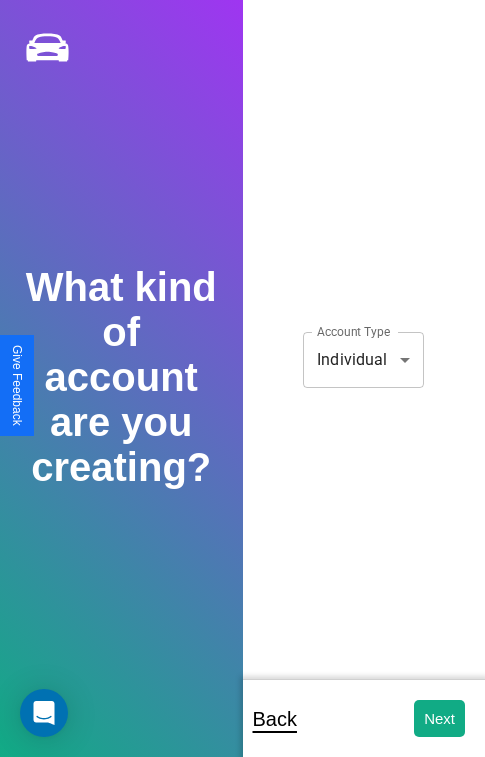 click on "**********" at bounding box center (242, 392) 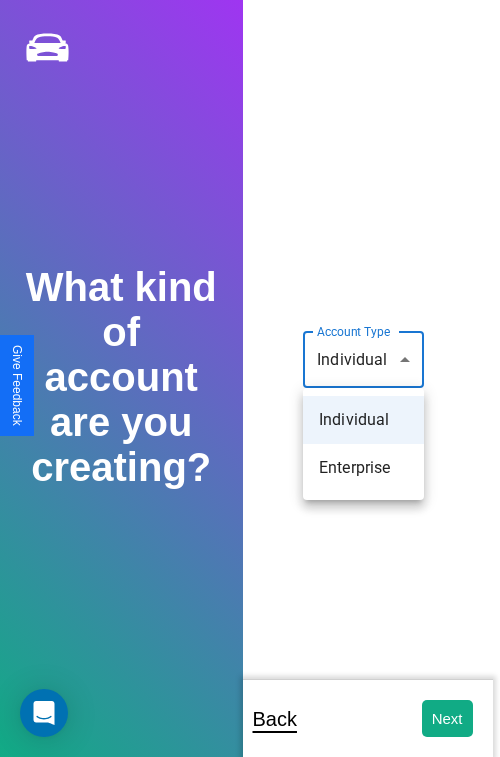 click on "Individual" at bounding box center (363, 420) 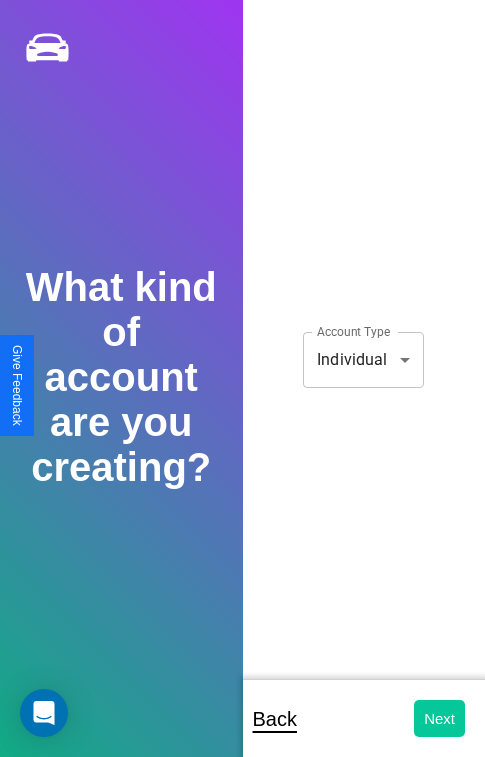 click on "Next" at bounding box center [439, 718] 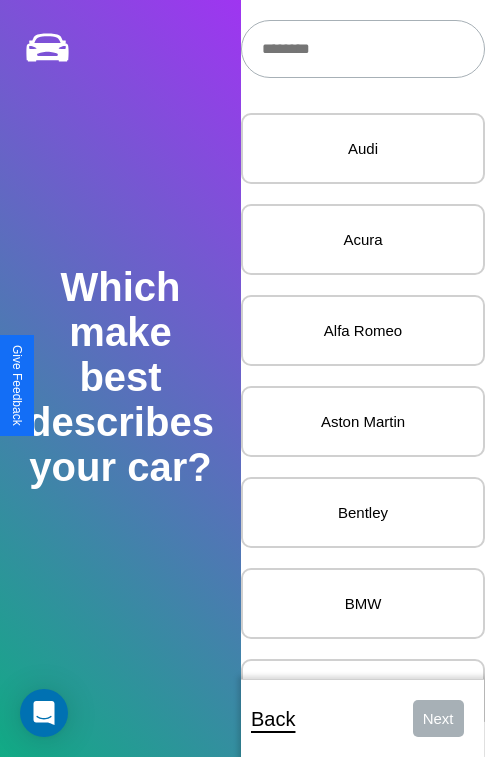 scroll, scrollTop: 27, scrollLeft: 0, axis: vertical 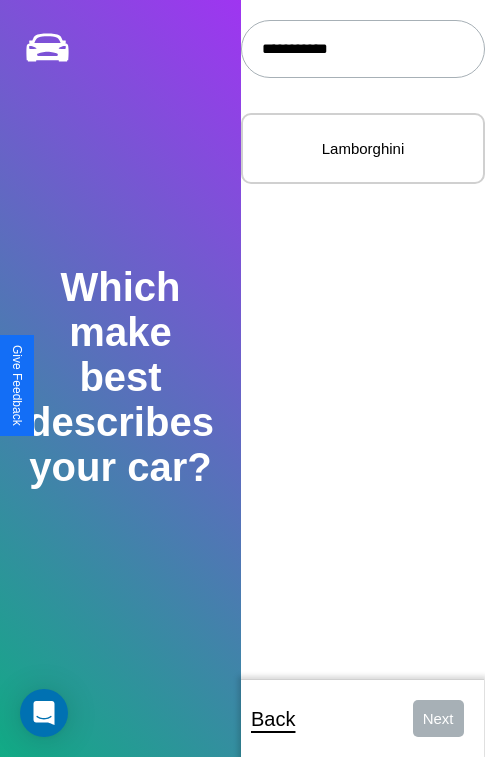 type on "**********" 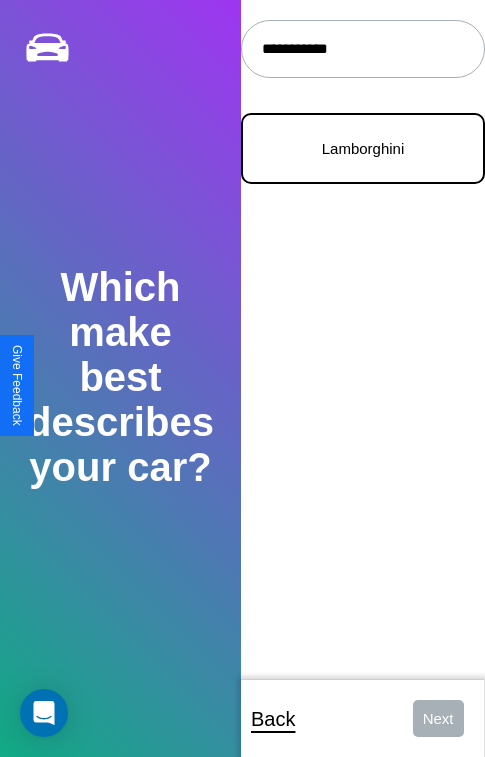 click on "Lamborghini" at bounding box center (363, 148) 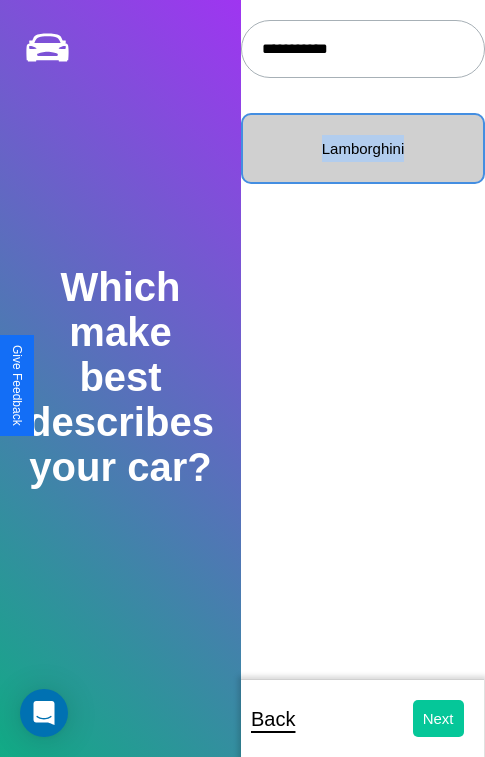 click on "Next" at bounding box center (438, 718) 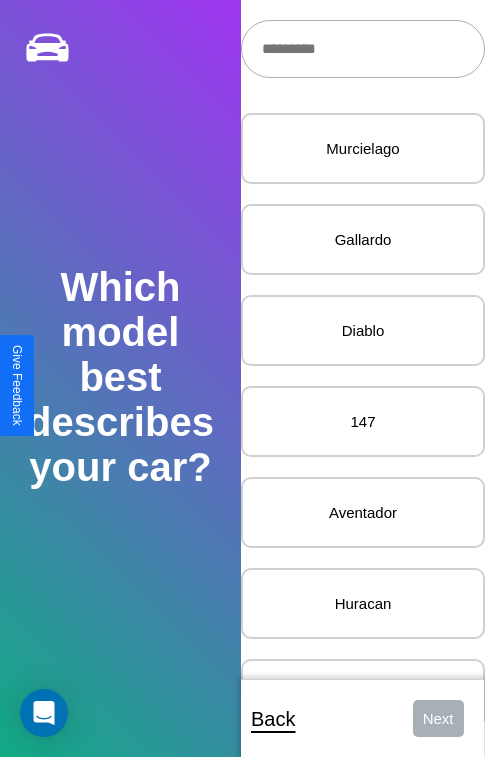 scroll, scrollTop: 24, scrollLeft: 0, axis: vertical 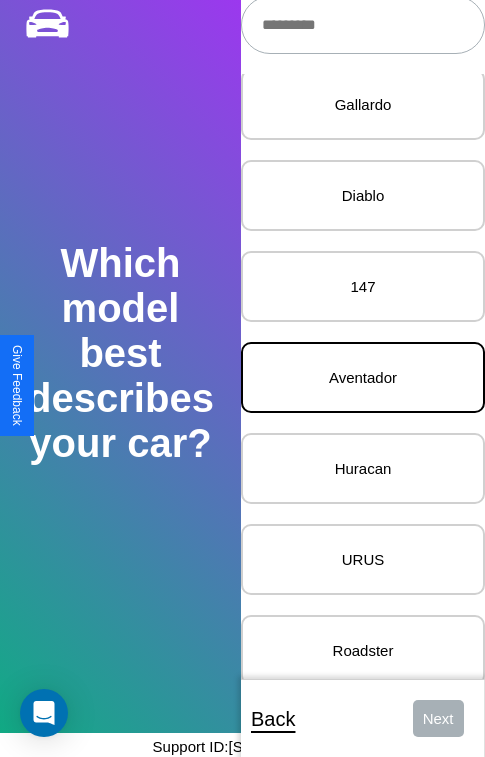 click on "Aventador" at bounding box center [363, 377] 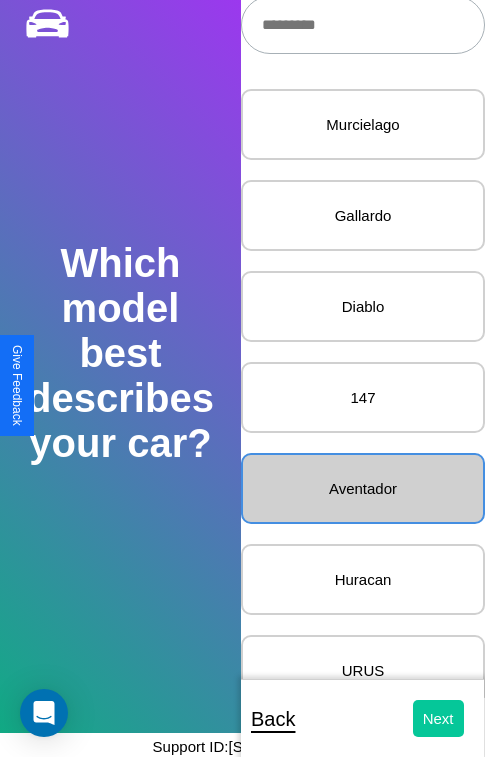 click on "Next" at bounding box center (438, 718) 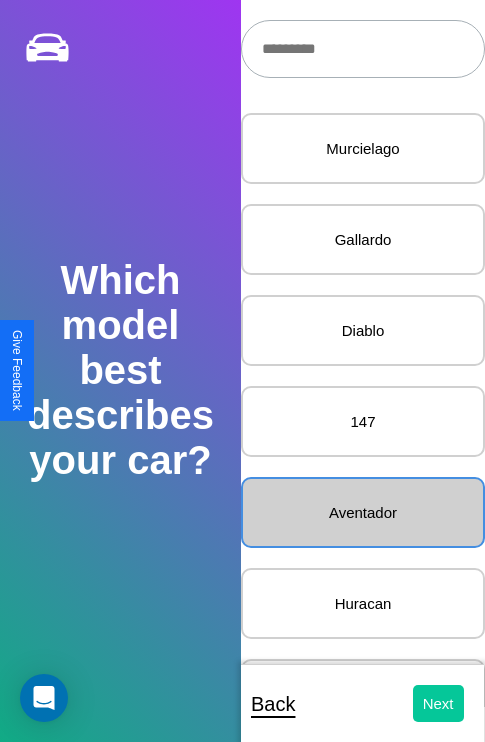 select on "*****" 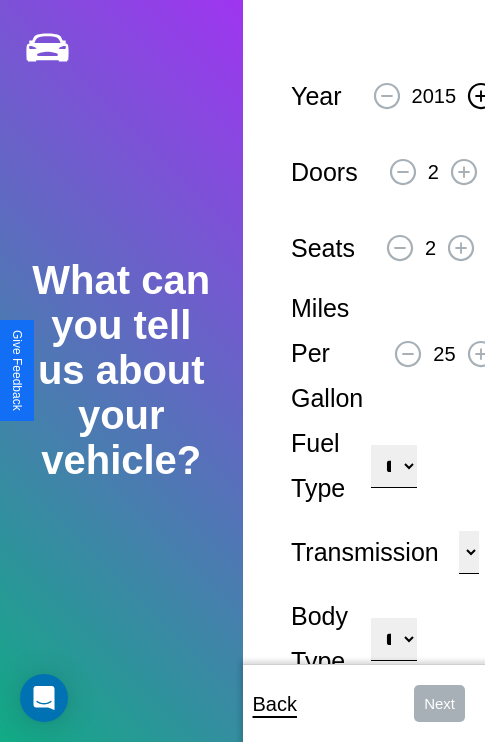 click 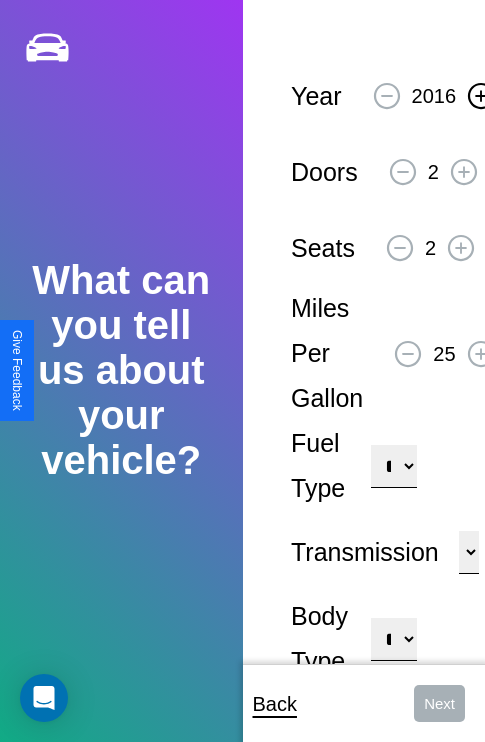 click 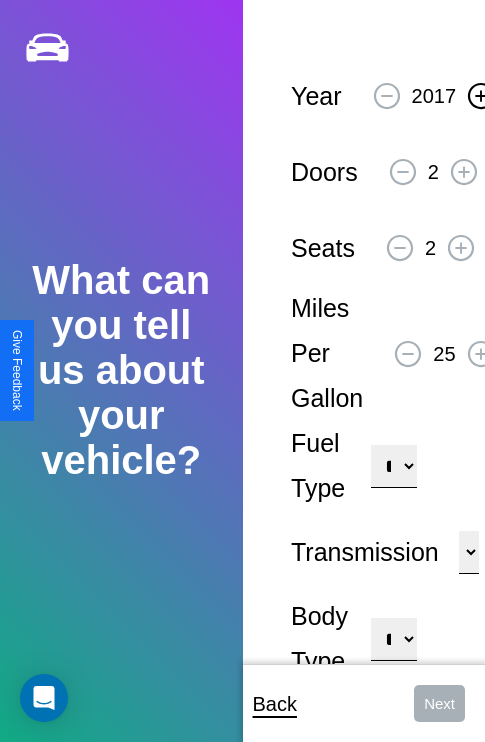 click 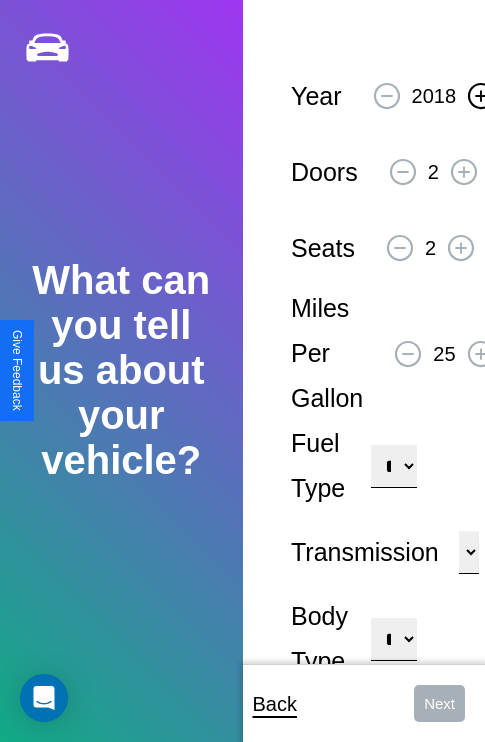 click 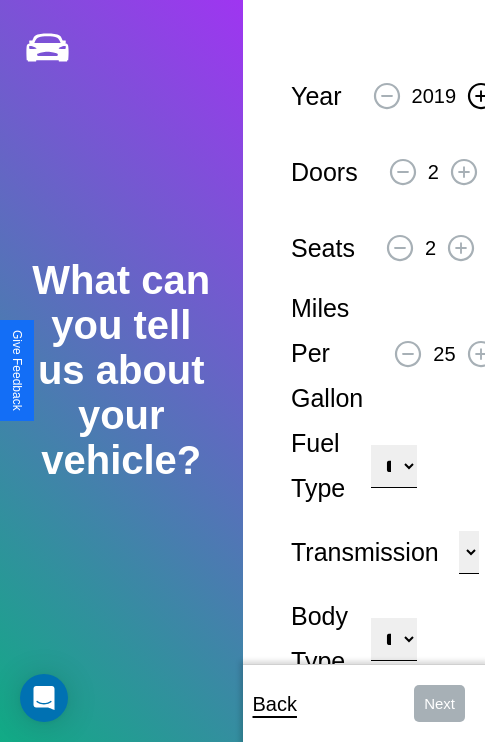 click 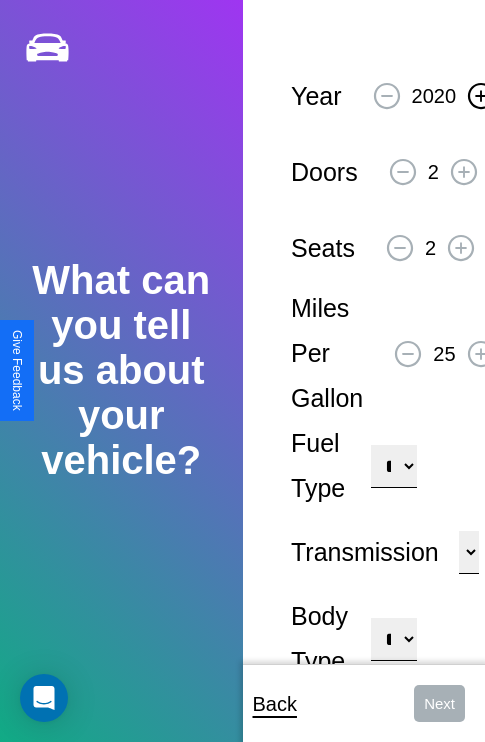 click 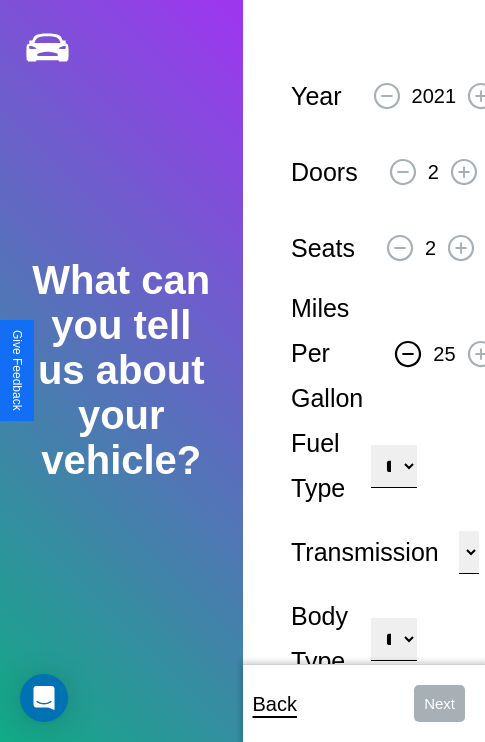 click 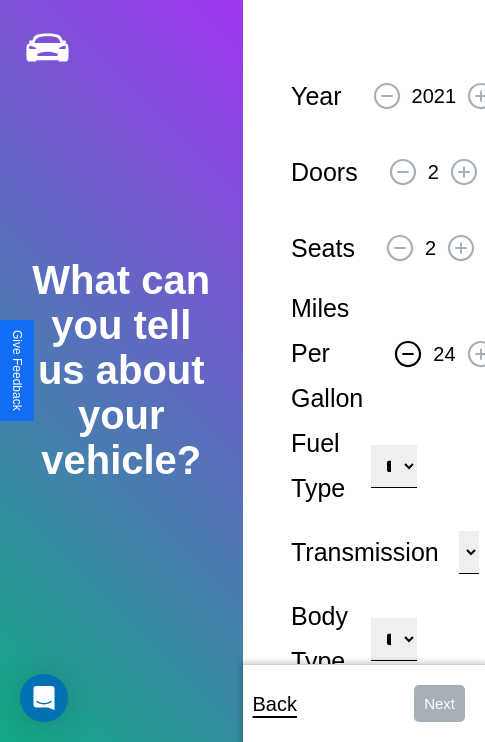 click on "**********" at bounding box center [393, 466] 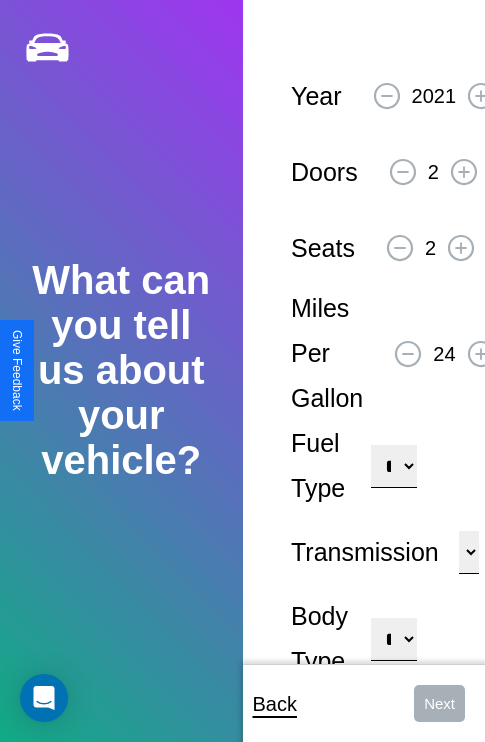 select on "***" 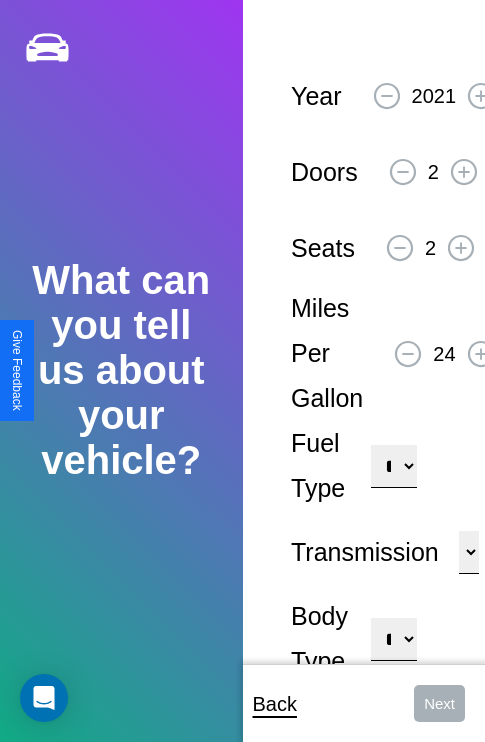 click on "****** ********* ******" at bounding box center (469, 552) 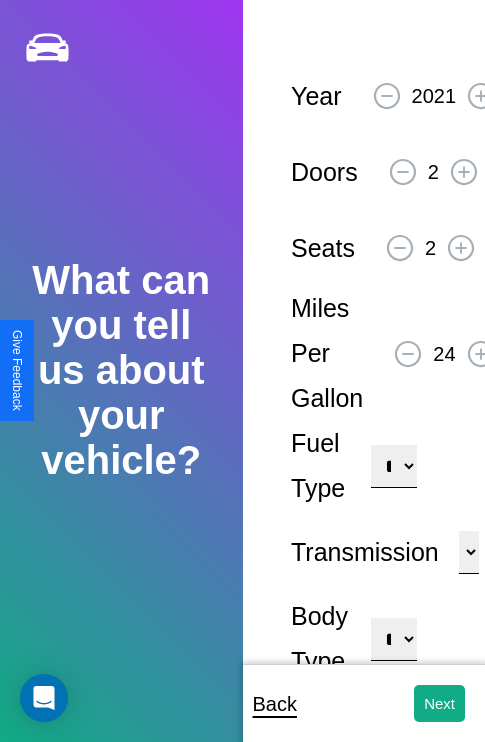 click on "**********" at bounding box center (393, 639) 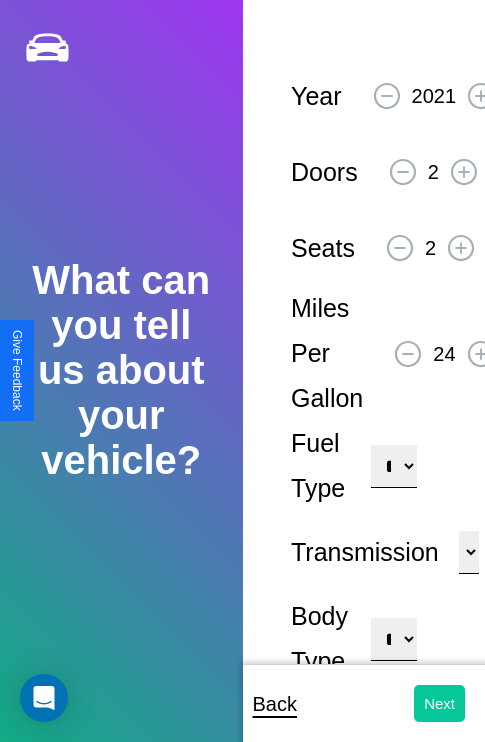 click on "Next" at bounding box center (439, 703) 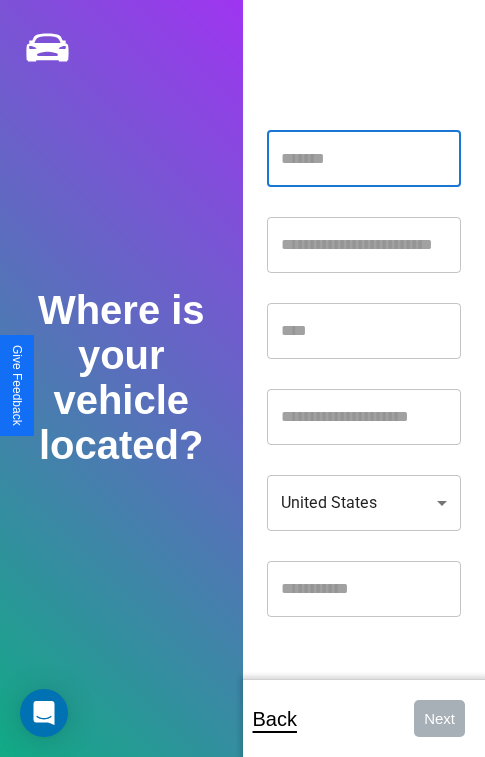 click at bounding box center [364, 159] 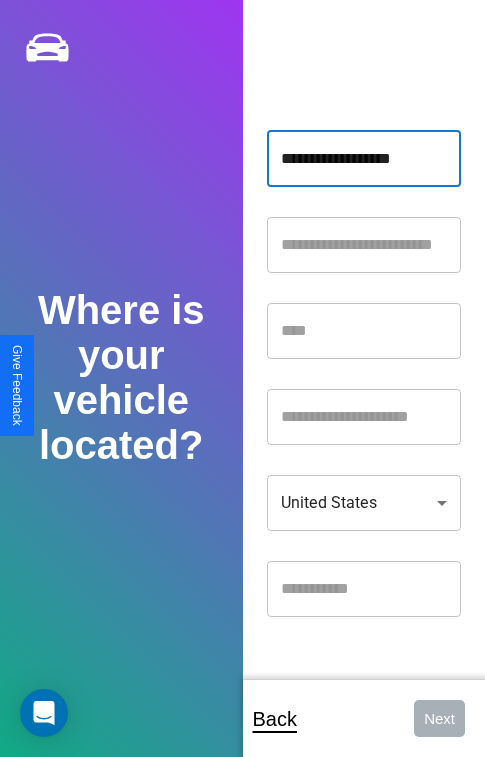 type on "**********" 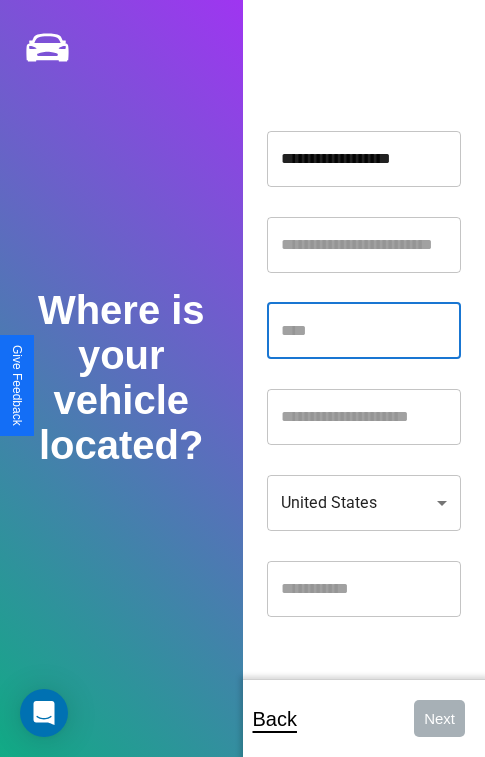 click at bounding box center [364, 331] 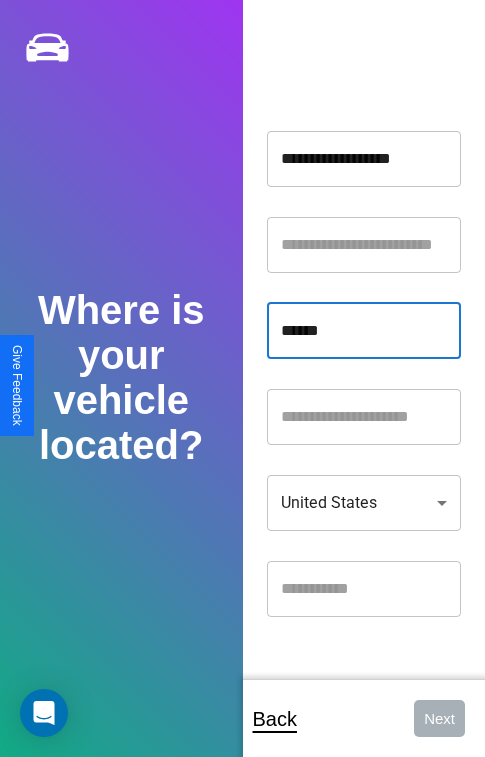 type on "******" 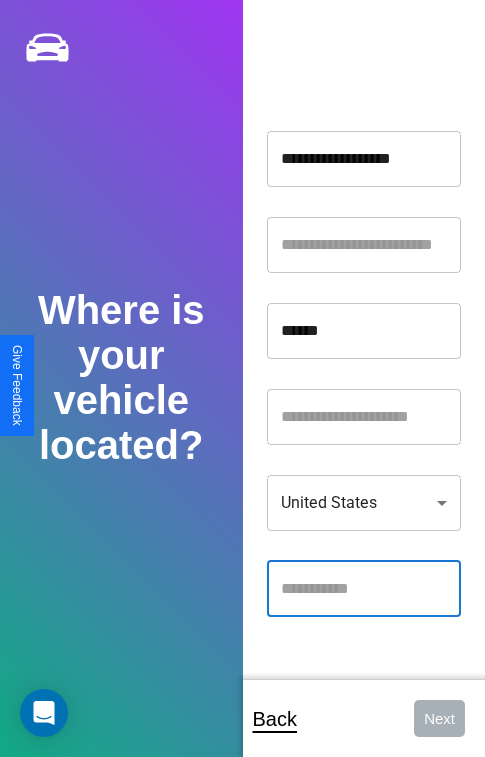 click at bounding box center (364, 589) 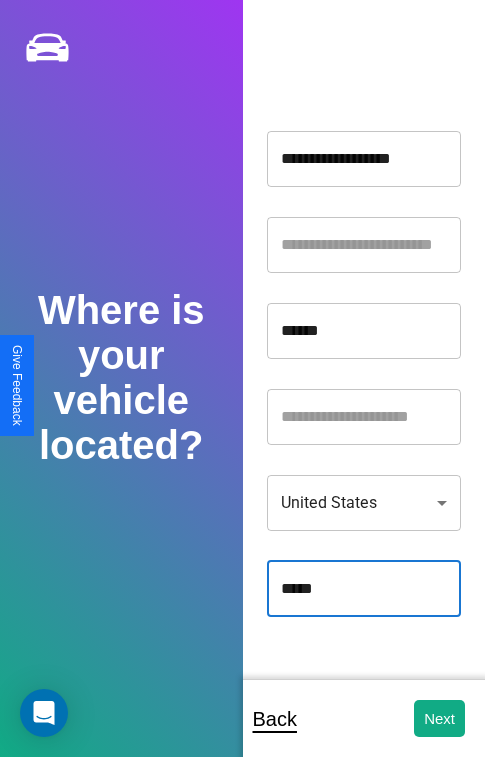 type on "*****" 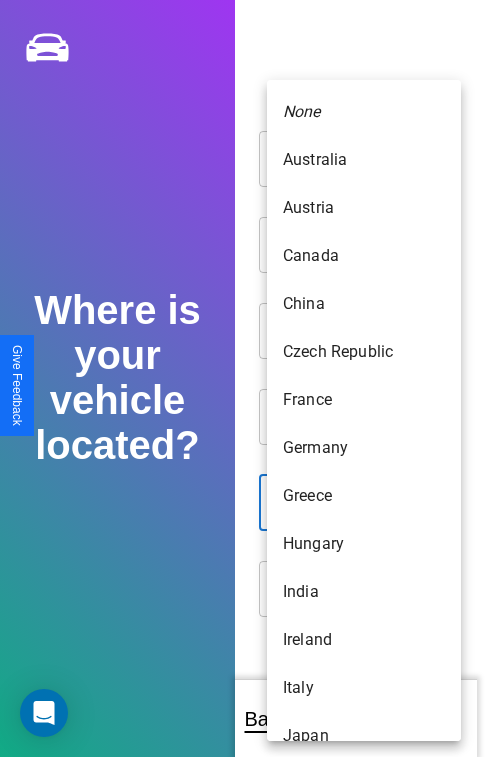 click on "Poland" at bounding box center [364, 880] 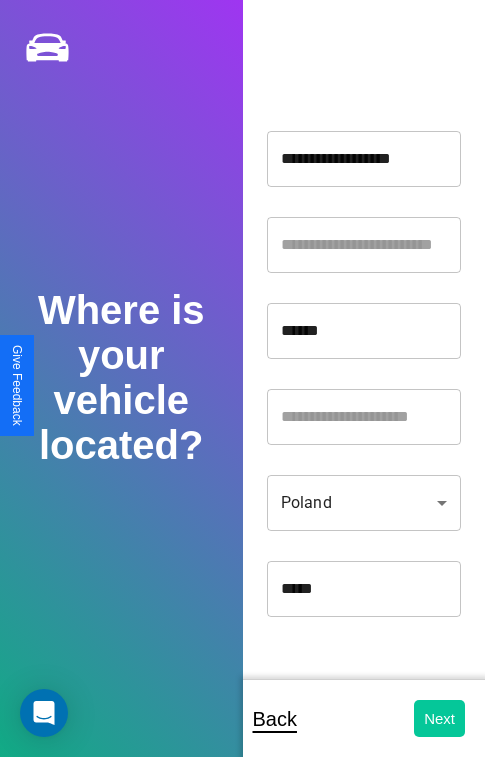 click on "Next" at bounding box center (439, 718) 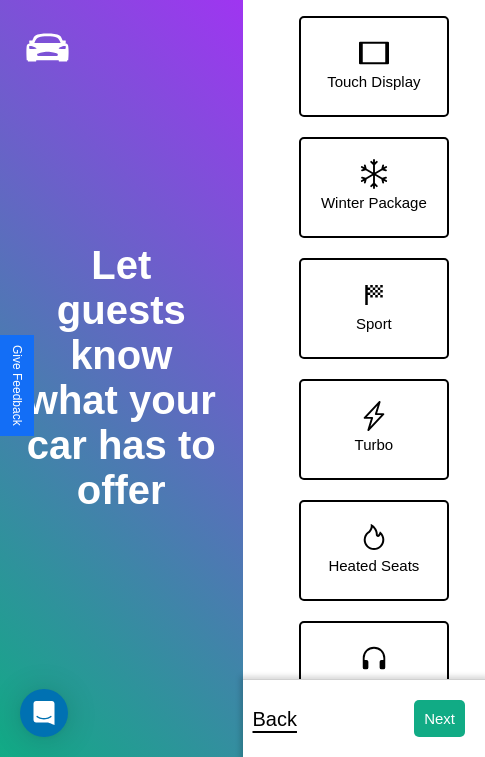 scroll, scrollTop: 249, scrollLeft: 0, axis: vertical 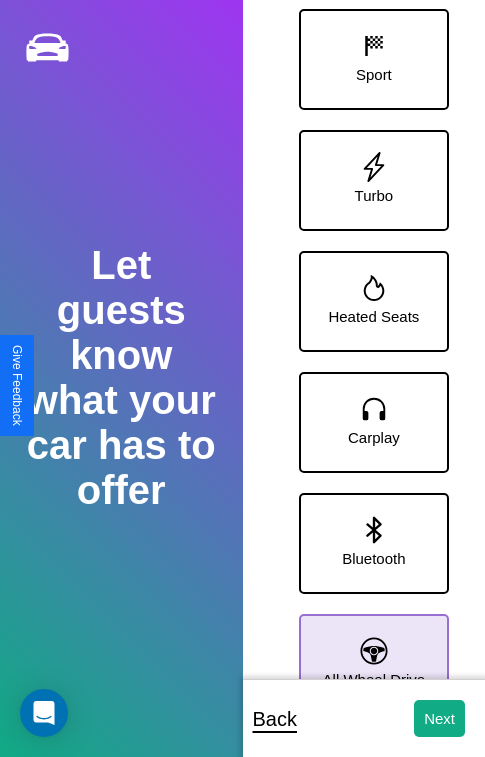 click 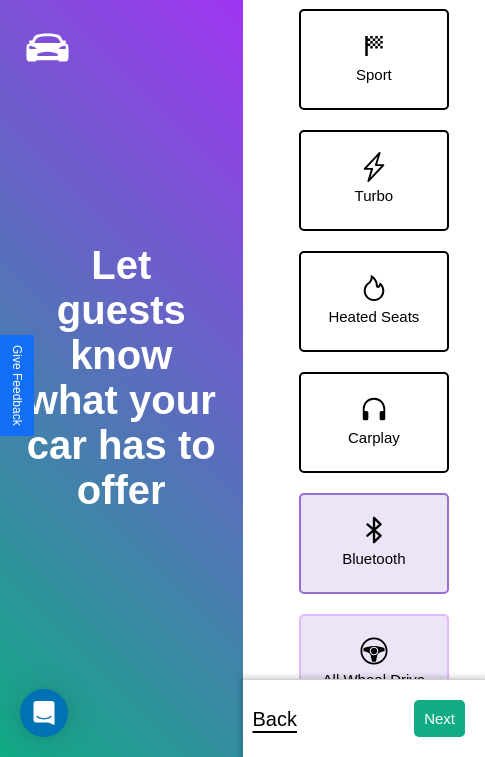 click 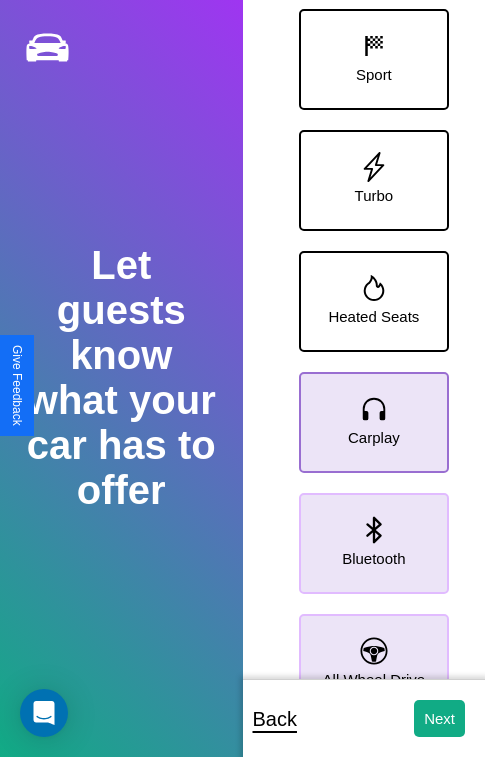 click 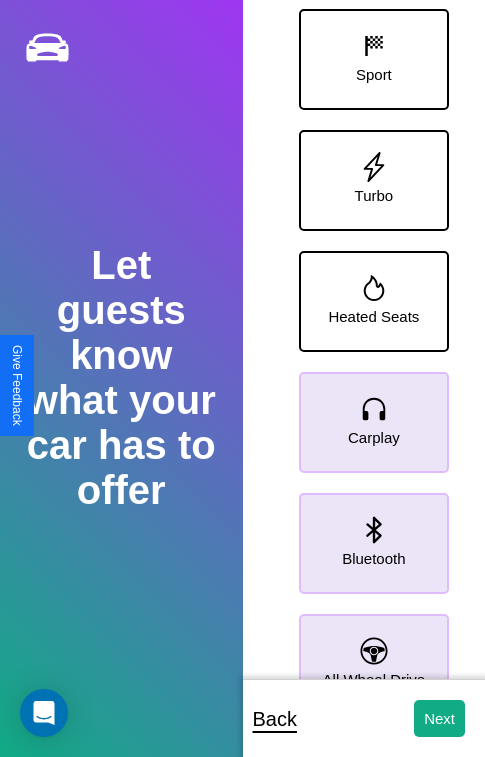 scroll, scrollTop: 0, scrollLeft: 0, axis: both 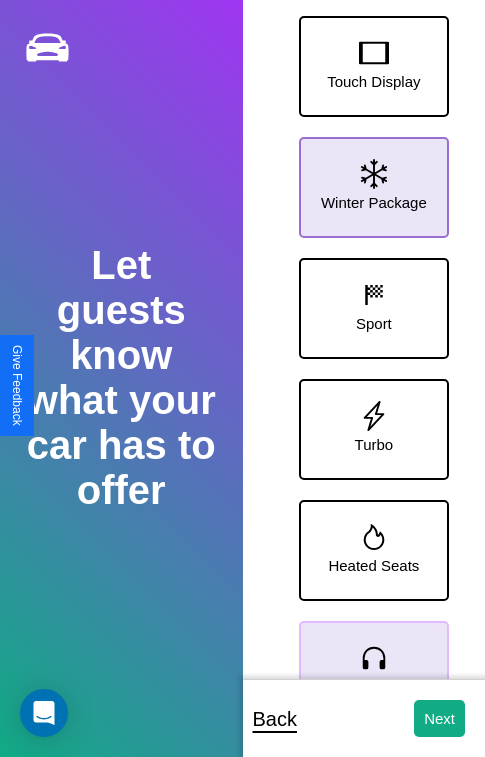 click 